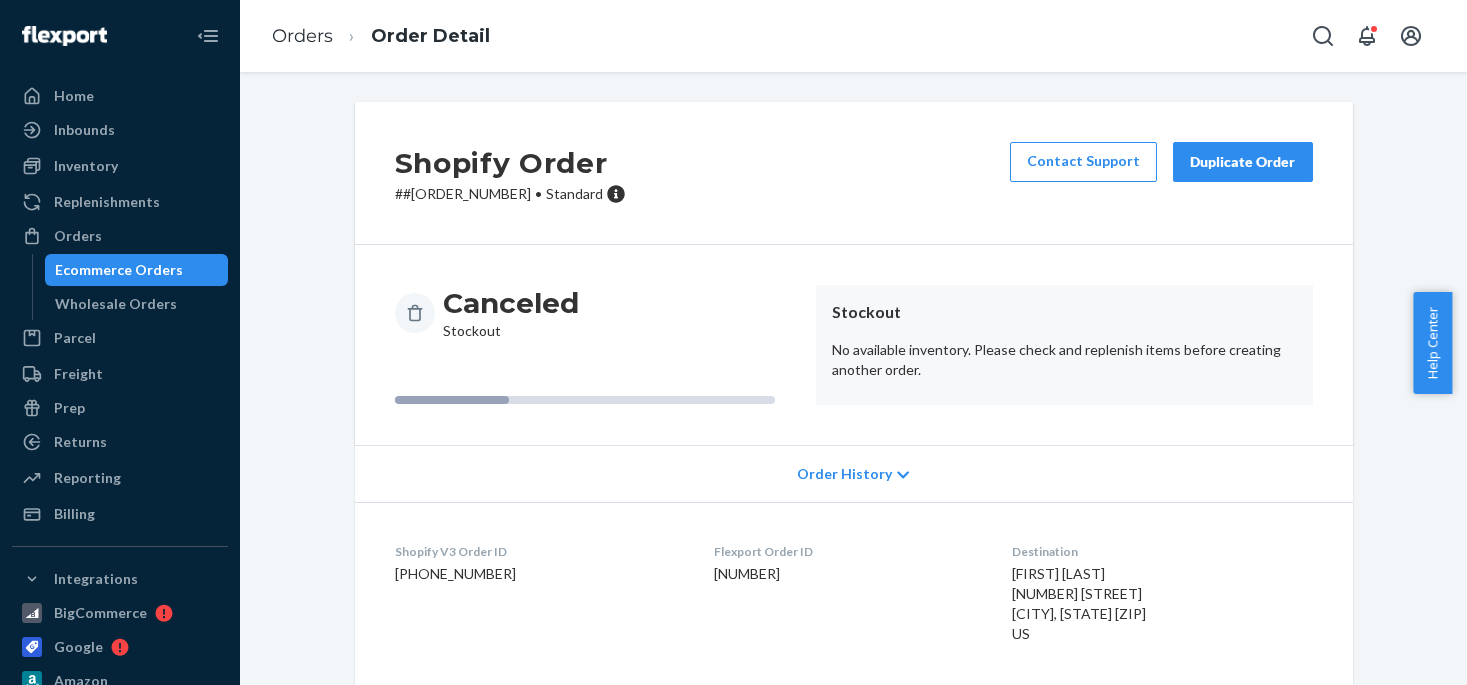 scroll, scrollTop: 0, scrollLeft: 0, axis: both 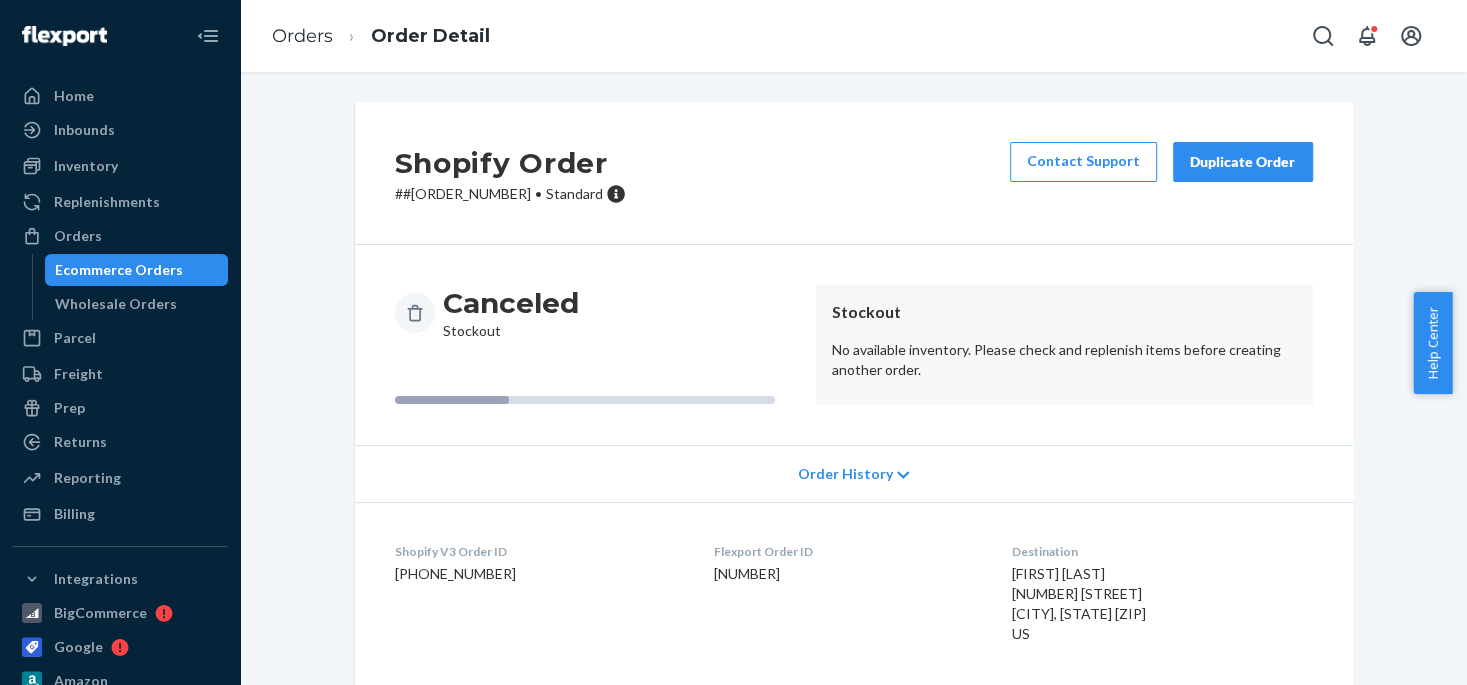 click on "Home Inbounds Shipping Plans Problems Inventory Products Replenishments Orders Ecommerce Orders Wholesale Orders Parcel Parcel orders Integrations Freight Prep Returns All Returns Settings Packages Reporting Reports Analytics Billing Integrations BigCommerce Google Amazon Shopify Walmart Add Integration Fast Tags Add Fast Tag Settings Talk to Support Help Center Give Feedback Orders Order Detail Shopify Order # #[ORDER_NUMBER] • Standard Contact Support Duplicate Order Canceled Stockout Stockout No available inventory. Please check and replenish items before creating another order.   Order History Shopify V3 Order ID [NUMBER] Flexport Order ID [NUMBER] Destination [FIRST] [LAST]
[NUMBER] [STREET]
[CITY], [STATE] [ZIP]
US Buyer Order Tracking [NUMBER] SKU Product Name Details Qty Mattress Protector - Full (54"x75"x14") Cooling Mattress Protector  - (Full) DSKU: [PRODUCT_SKU] ASIN: [PRODUCT_ASIN] 1 SZSANDPCQ Bamboo Pillowcase Set (Sand / Queen) DSKU: [PRODUCT_SKU] ASIN: [PRODUCT_ASIN] 1" at bounding box center (733, 342) 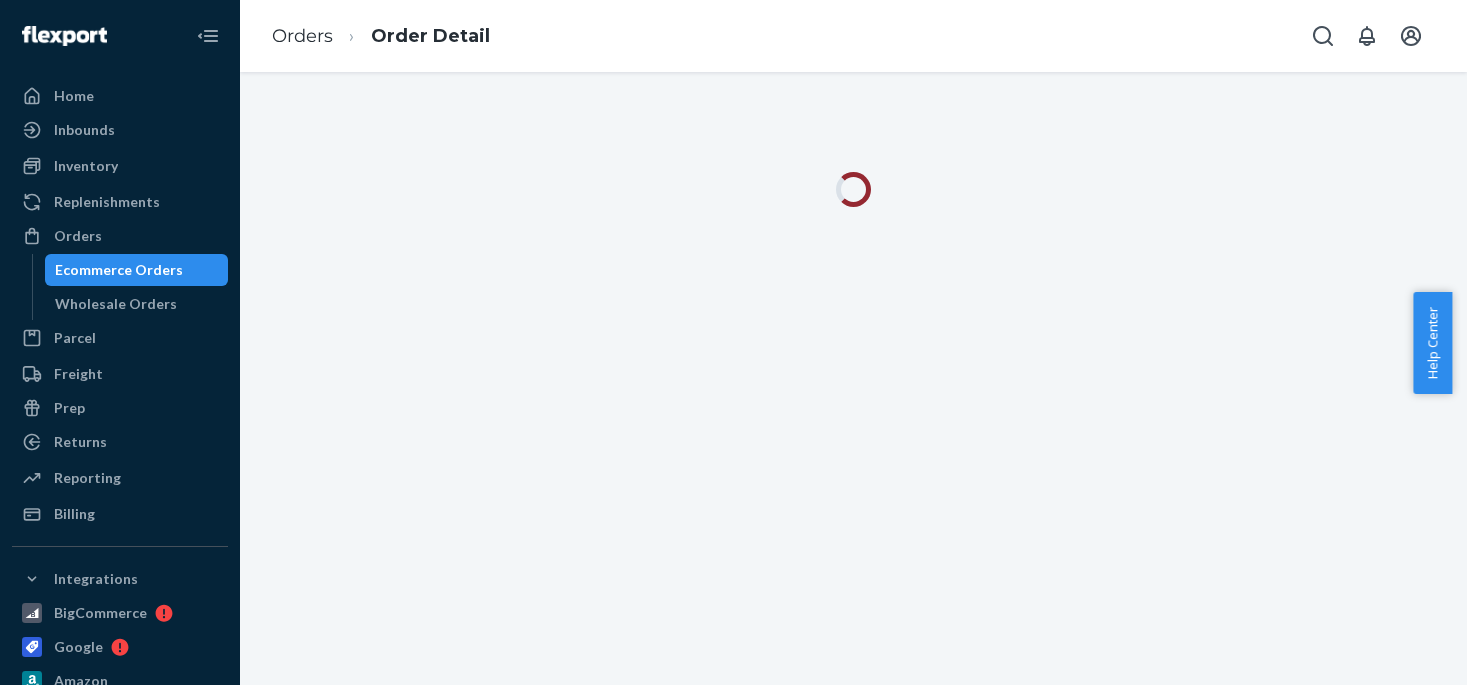 scroll, scrollTop: 0, scrollLeft: 0, axis: both 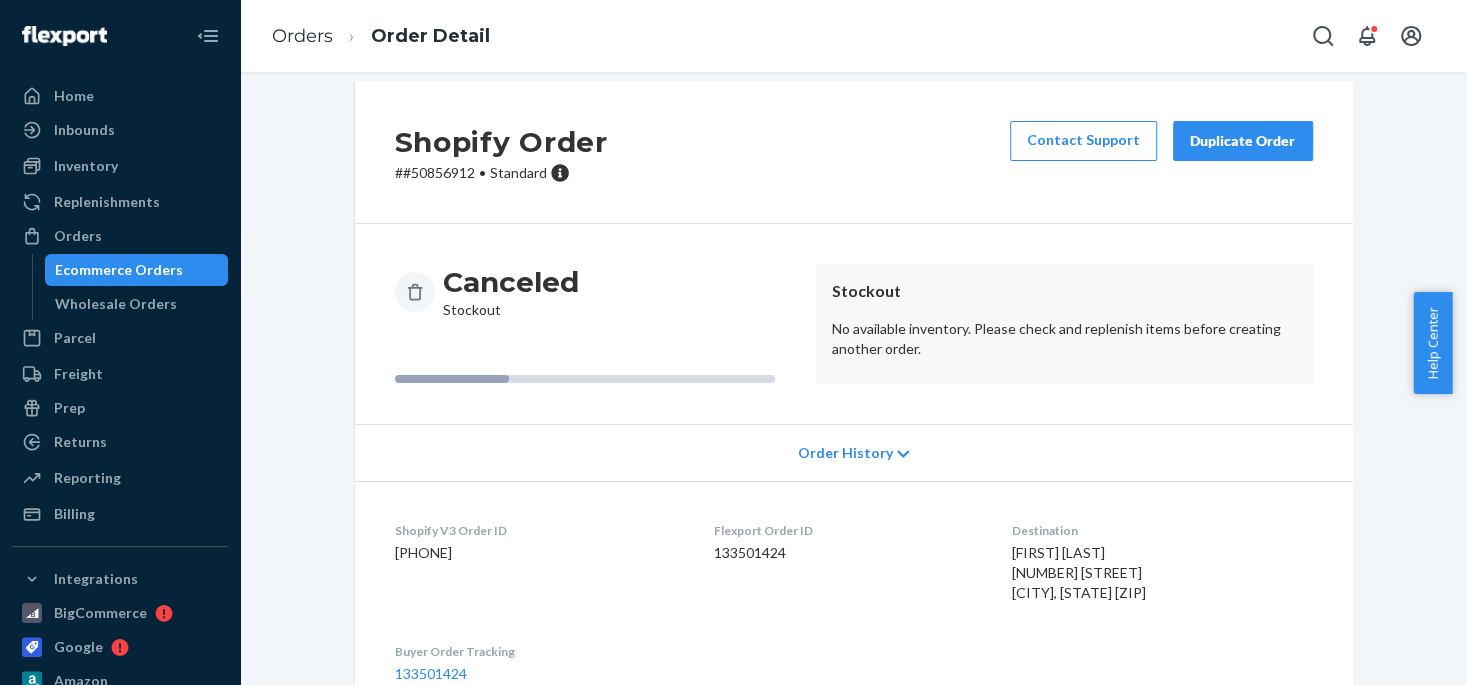 click on "Amy GATAUTIS
7691 Willow Woods Dr
North Olmsted, OH 44070-6333
US" at bounding box center [1079, 572] 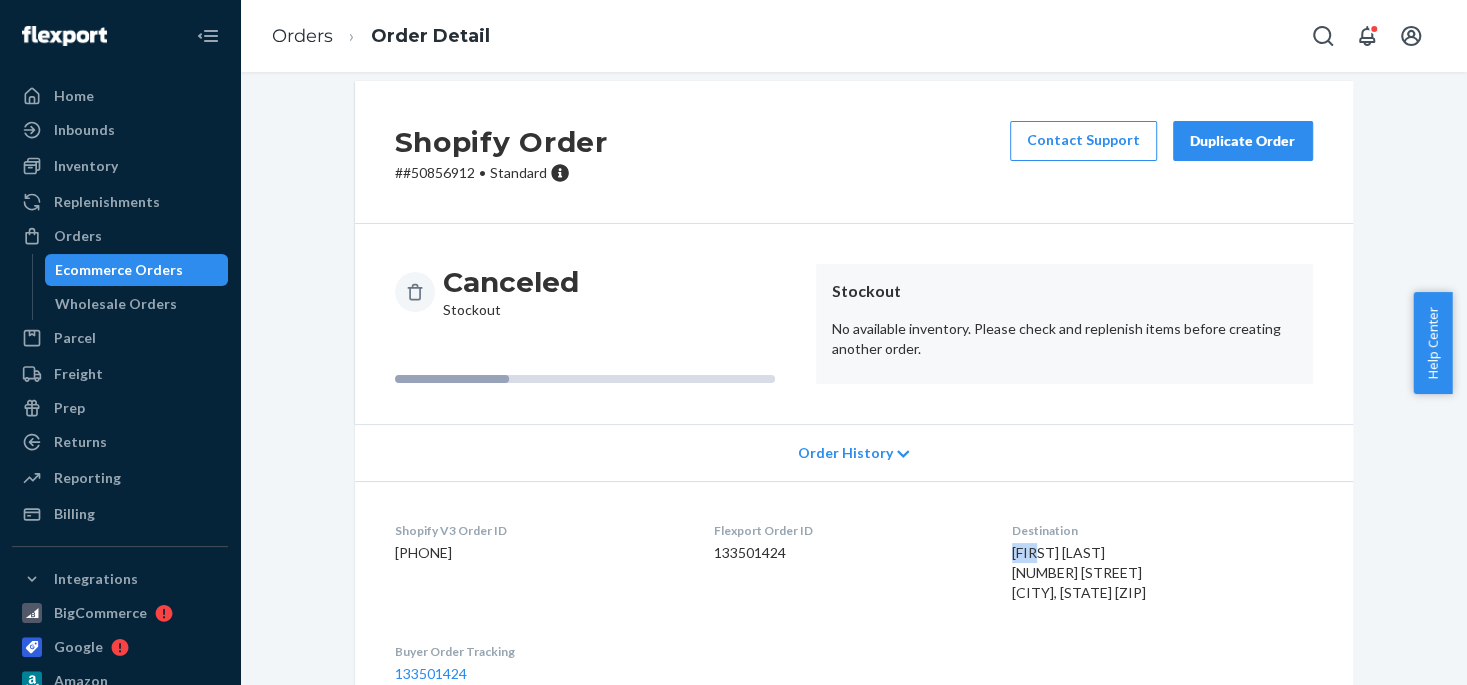 click on "Amy GATAUTIS
7691 Willow Woods Dr
North Olmsted, OH 44070-6333
US" at bounding box center [1079, 572] 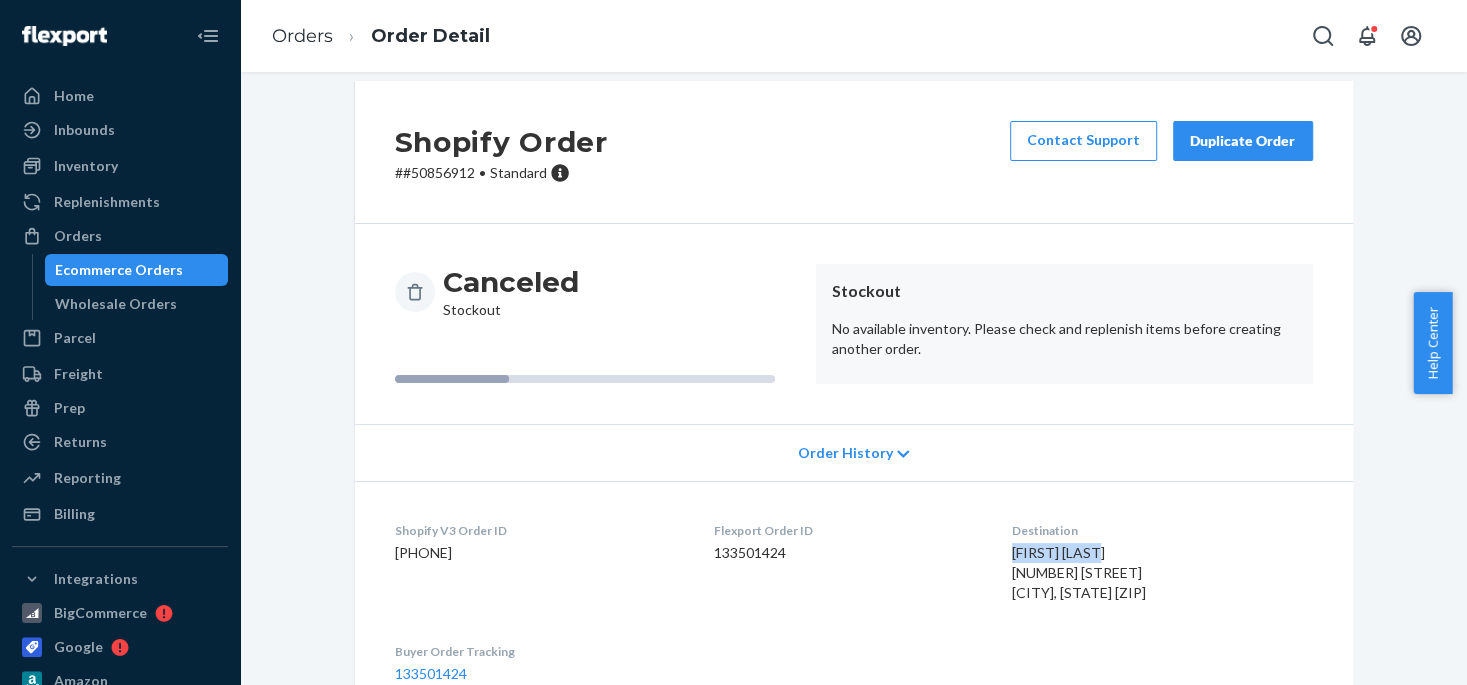 click on "[FIRST] [LAST]
[NUMBER] [STREET]
[CITY], [STATE] [ZIP]
US" at bounding box center [1079, 572] 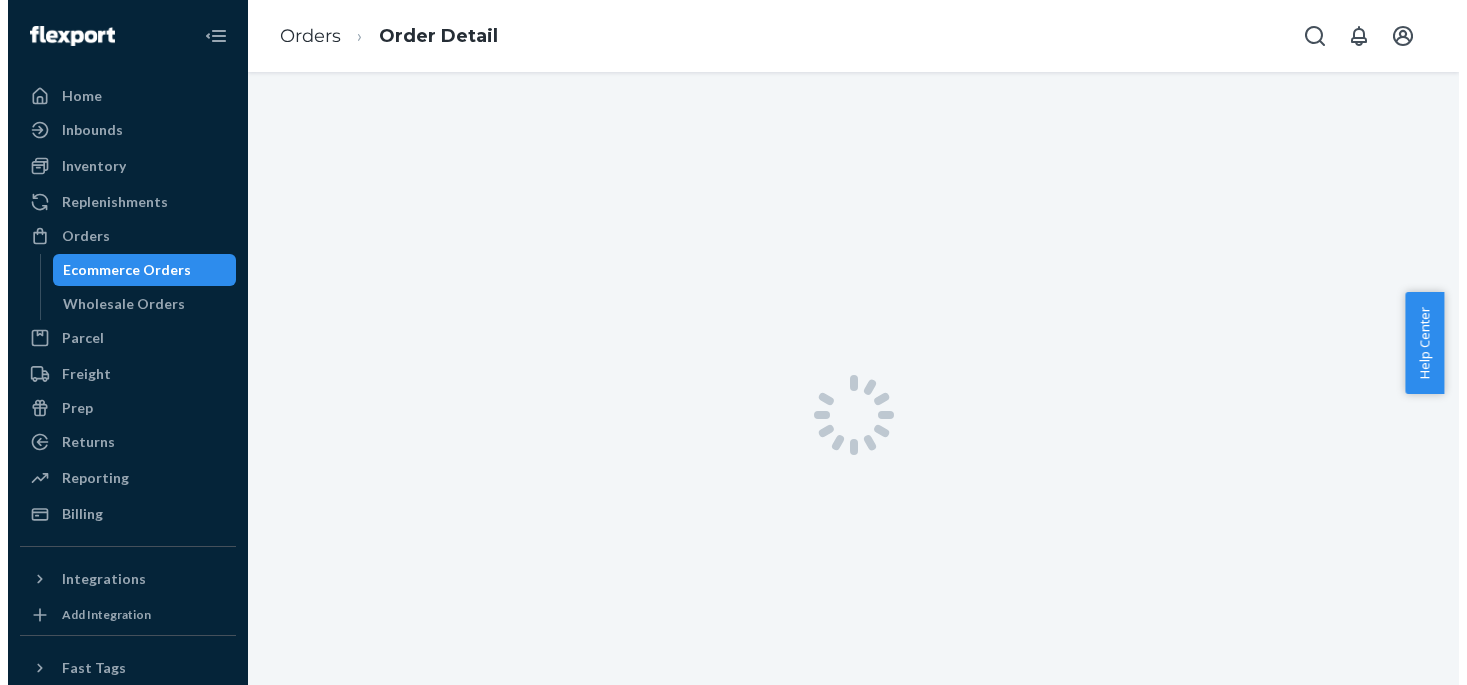 scroll, scrollTop: 0, scrollLeft: 0, axis: both 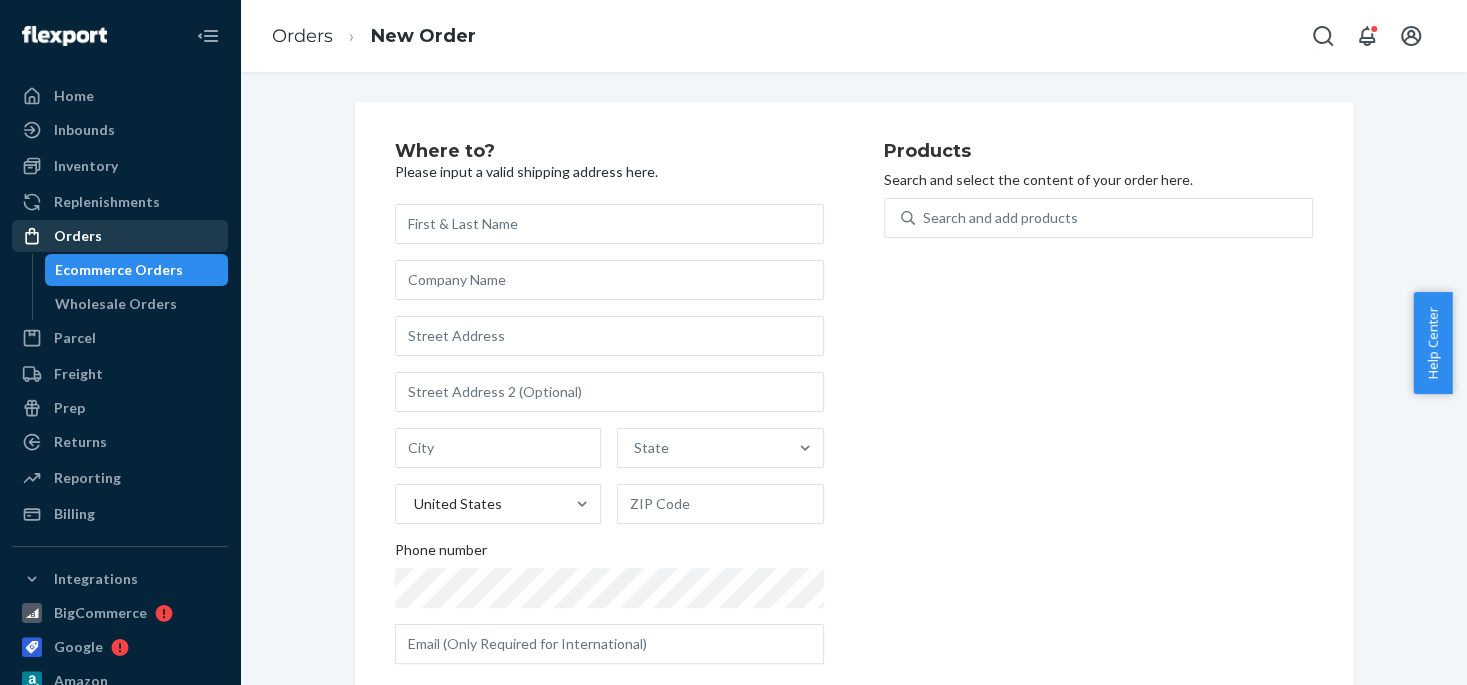 click on "Orders" at bounding box center [78, 236] 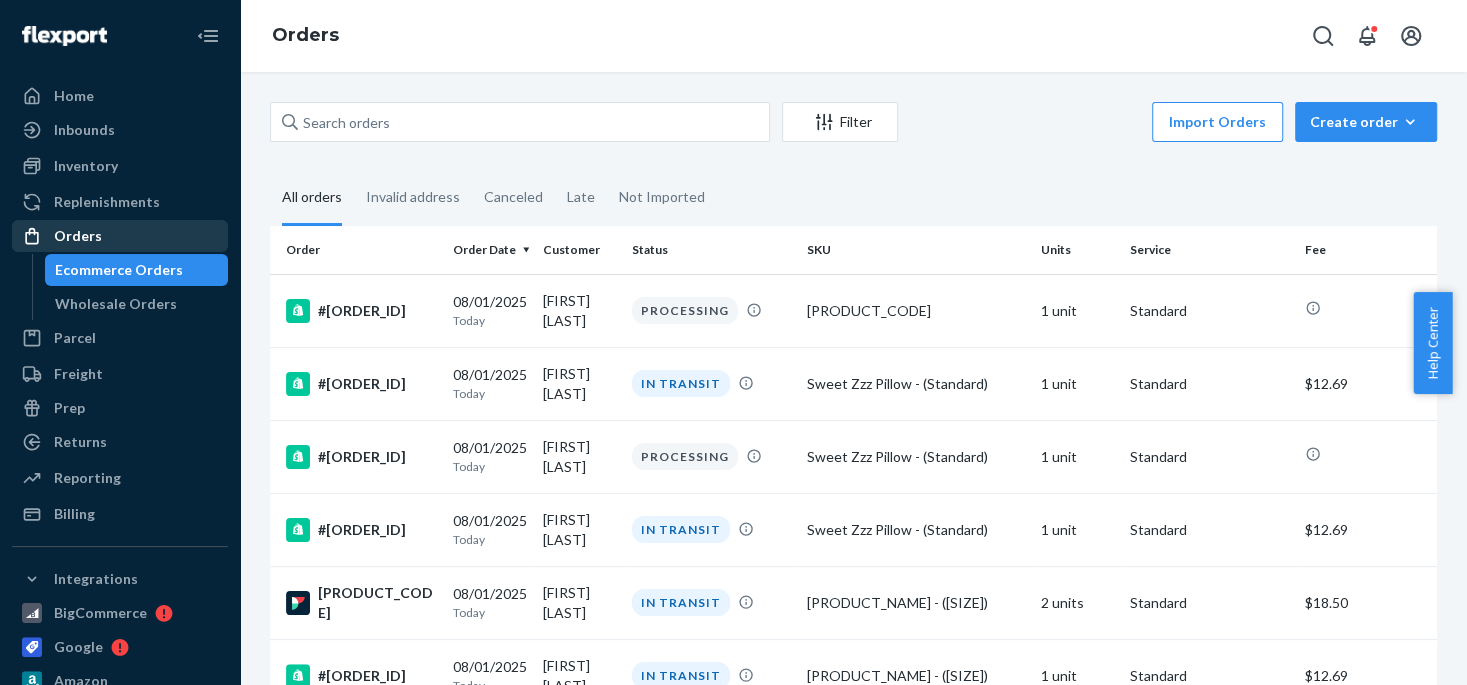 click on "Orders" at bounding box center [78, 236] 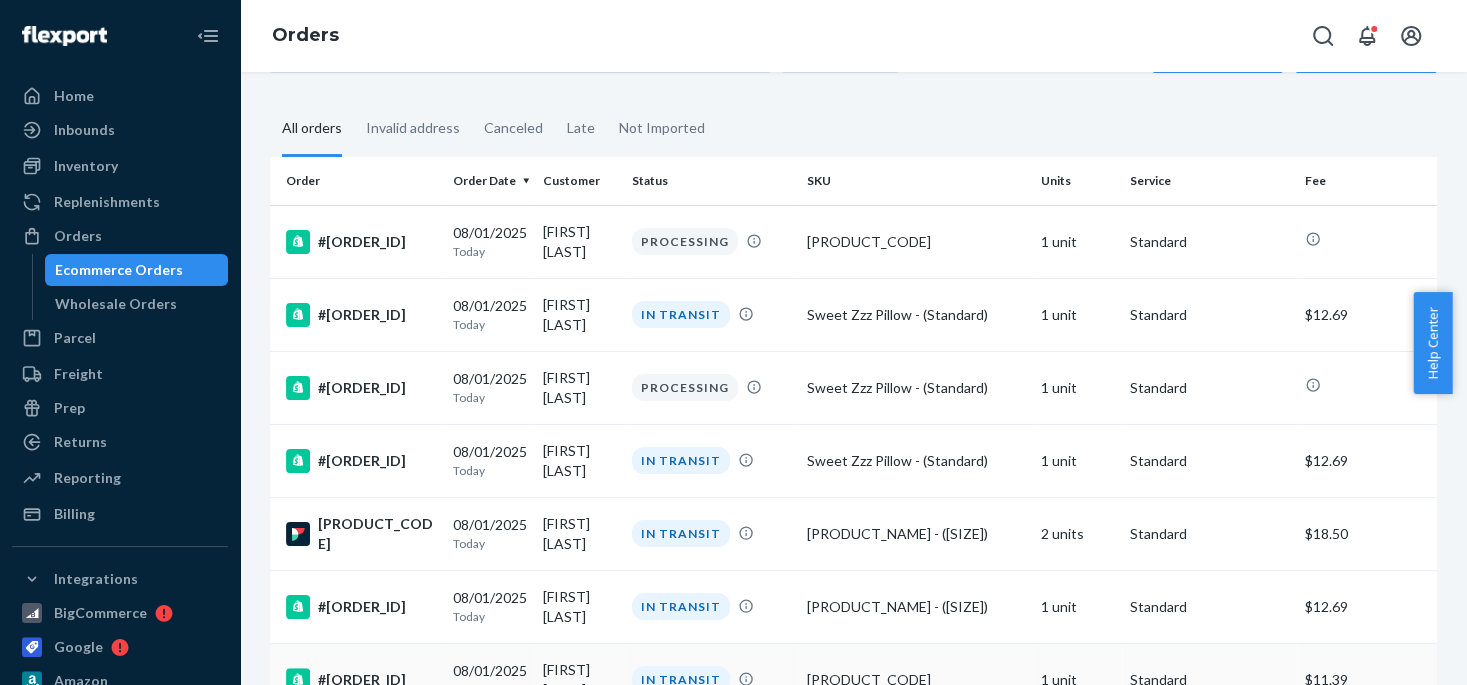 scroll, scrollTop: 0, scrollLeft: 0, axis: both 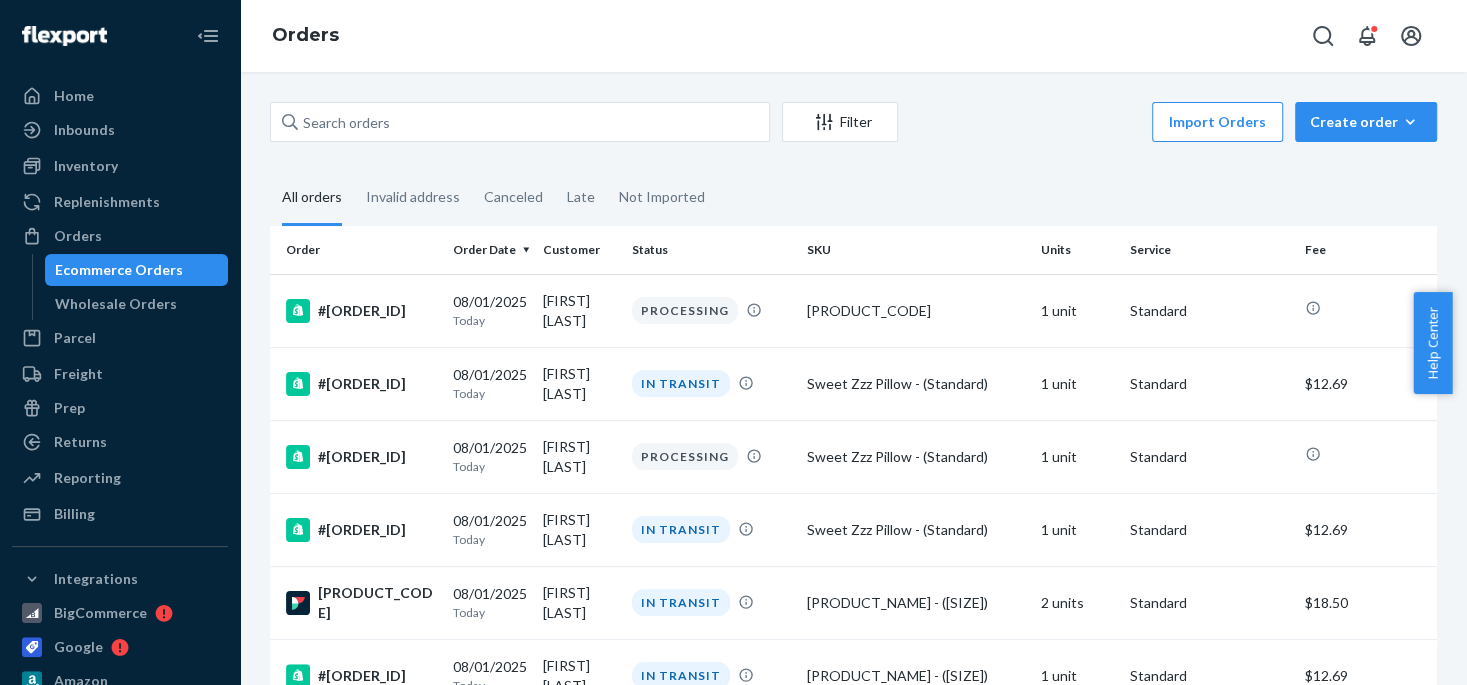 drag, startPoint x: 71, startPoint y: 241, endPoint x: 352, endPoint y: 219, distance: 281.8599 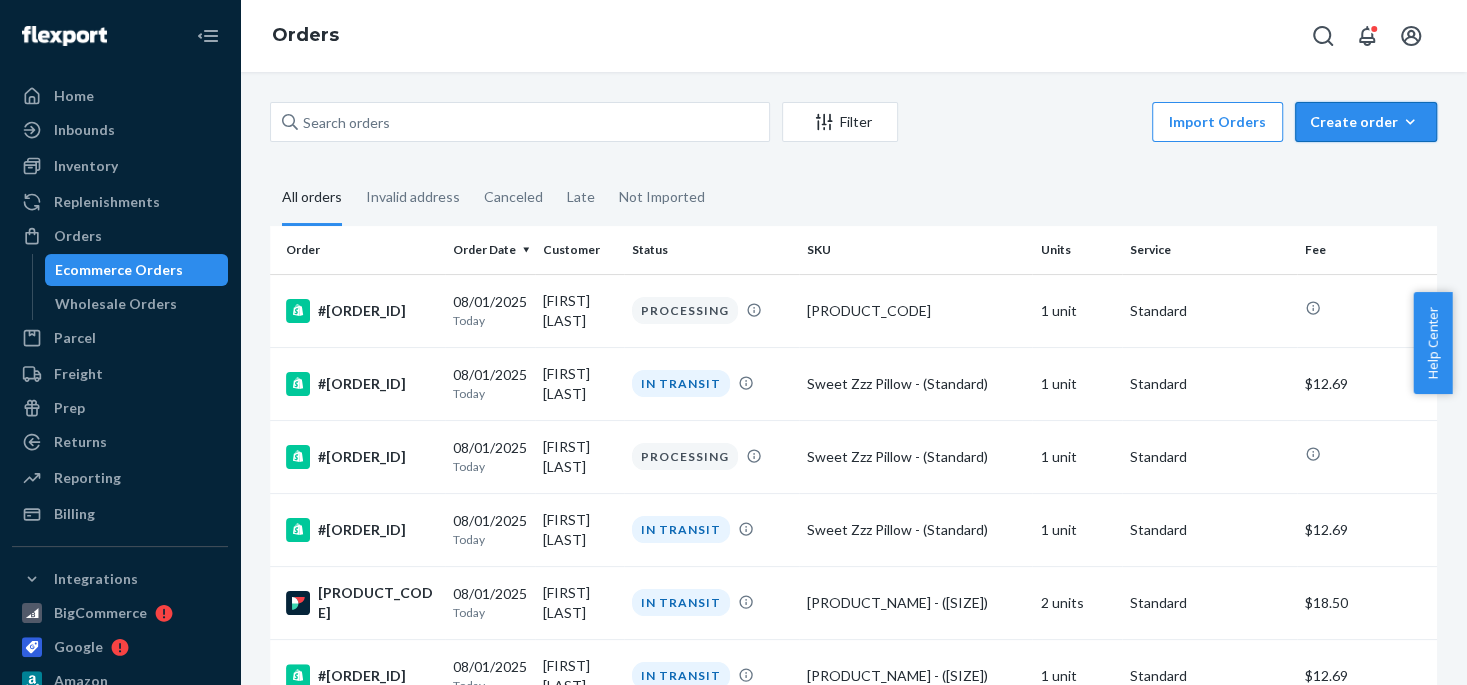 click on "Create order" at bounding box center (1366, 122) 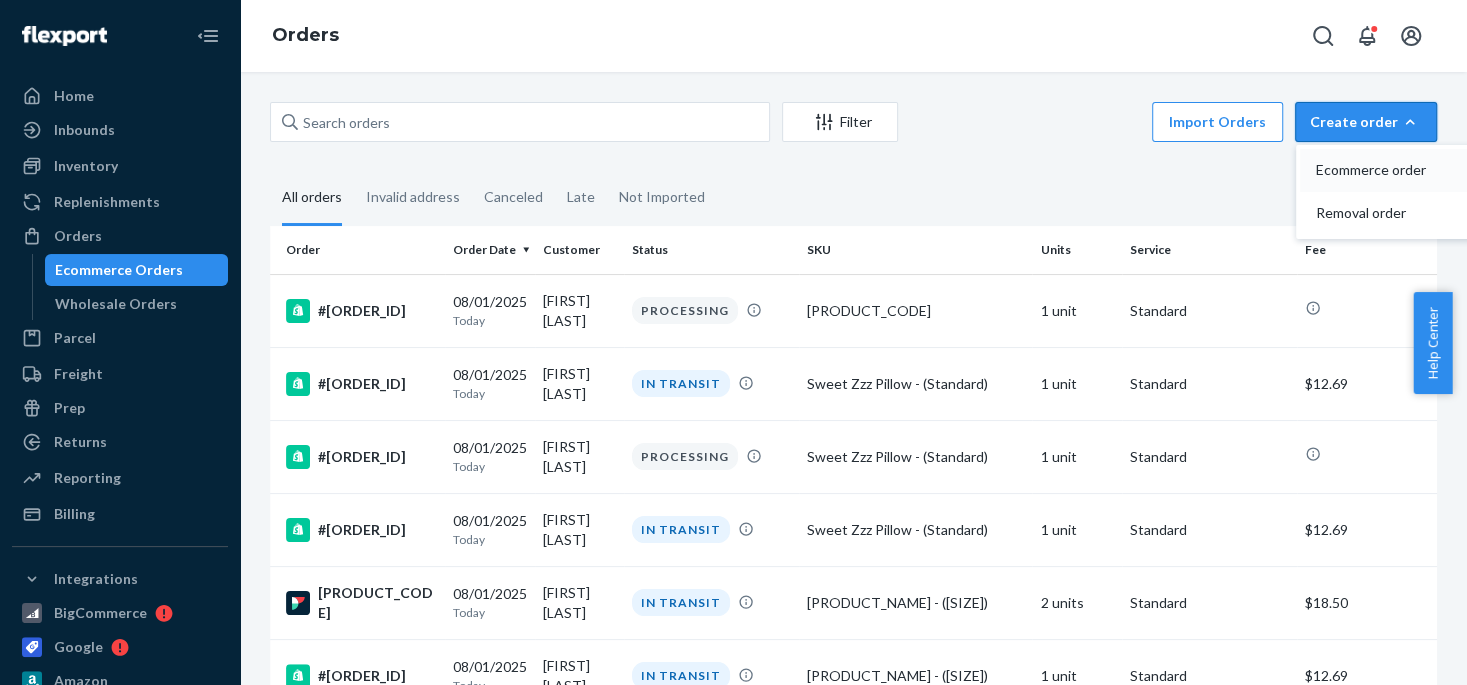 click on "Ecommerce order" at bounding box center (1378, 170) 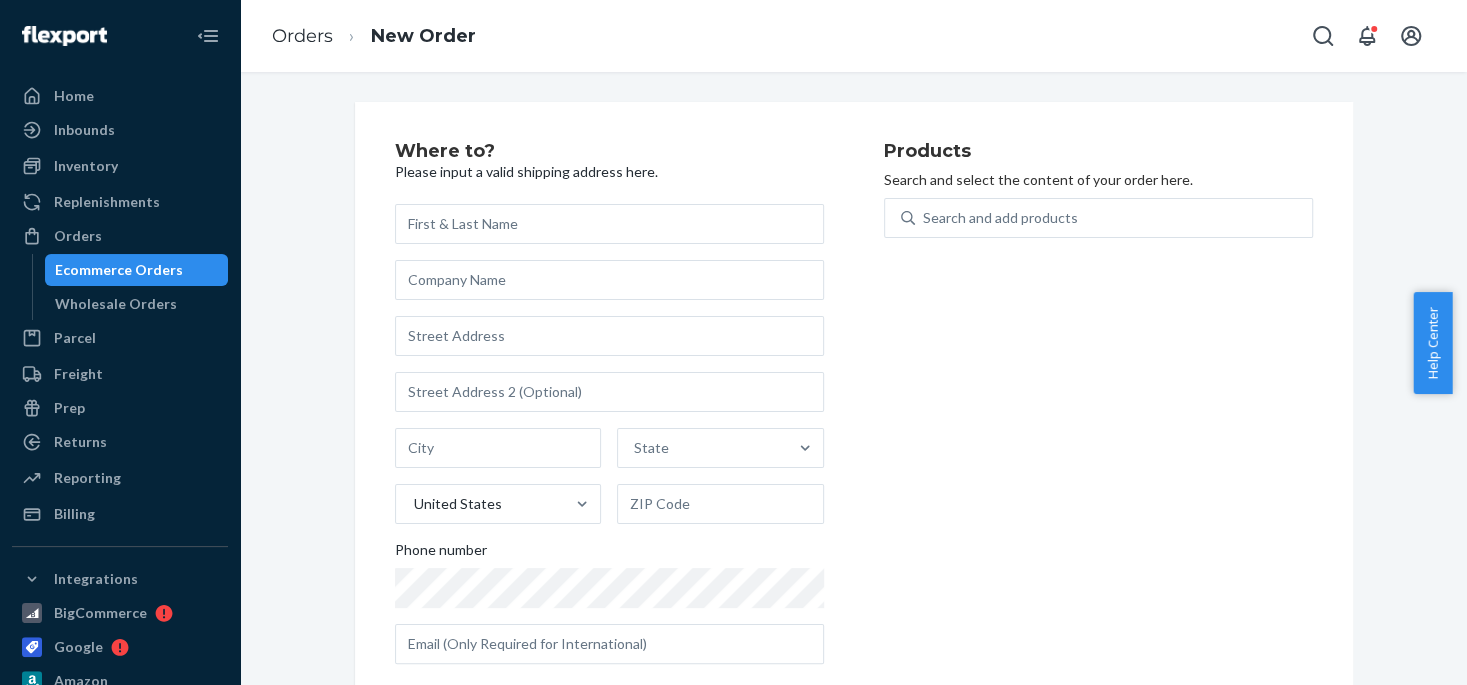 click at bounding box center (609, 224) 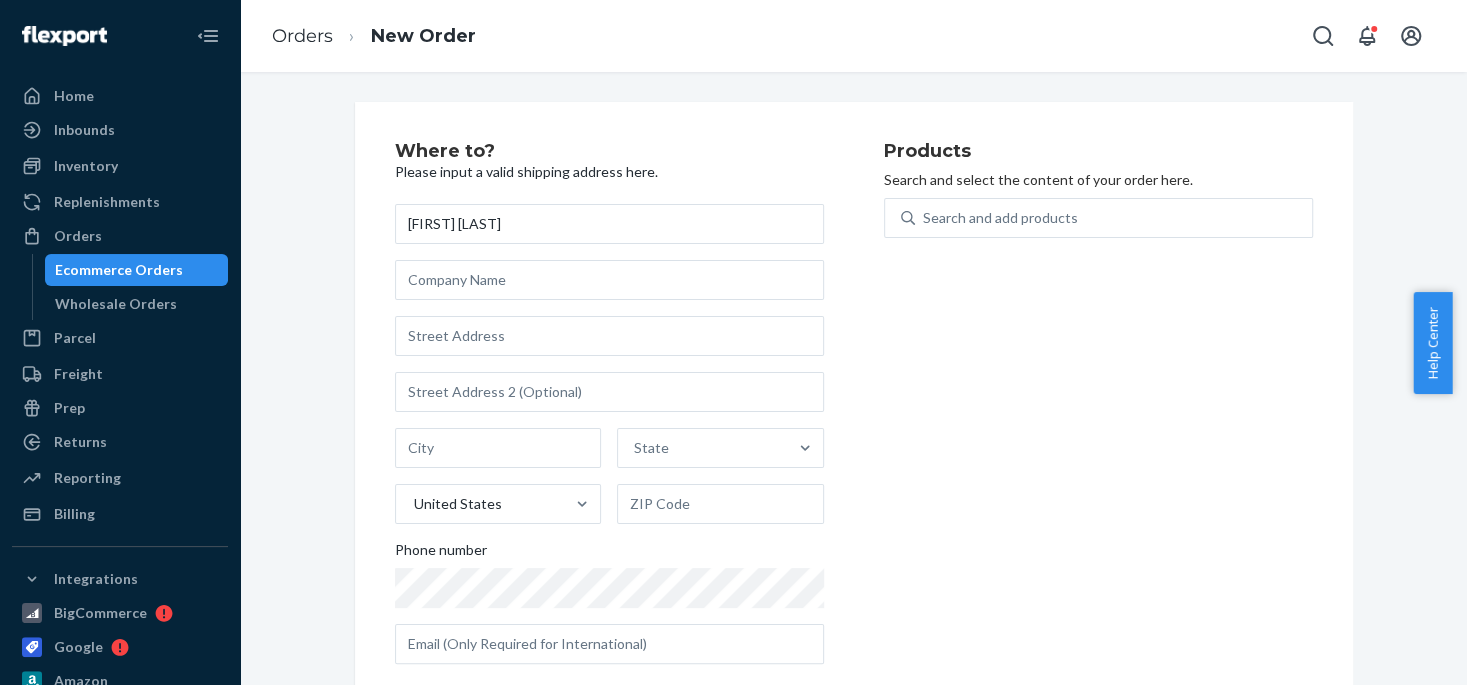 type on "[FIRST] [LAST]" 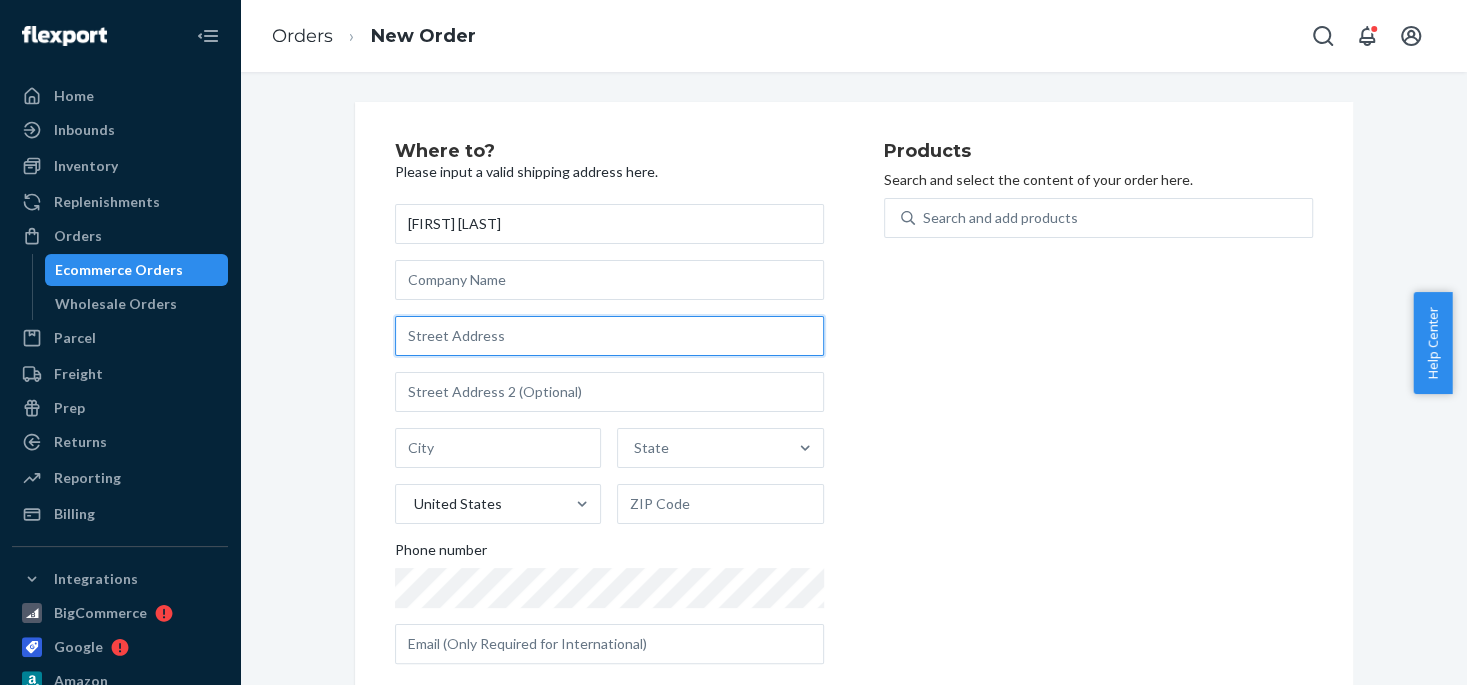click at bounding box center [609, 336] 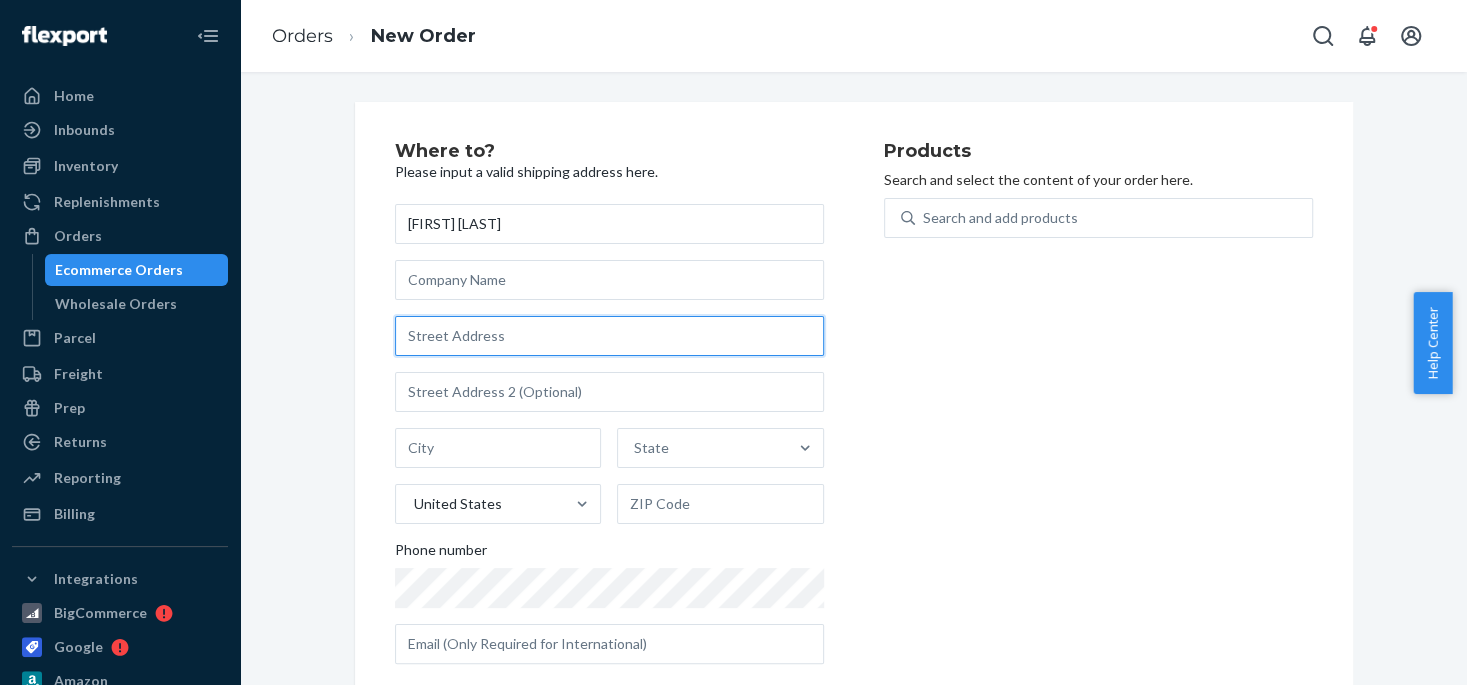 paste on "[NUMBER] [STREET]" 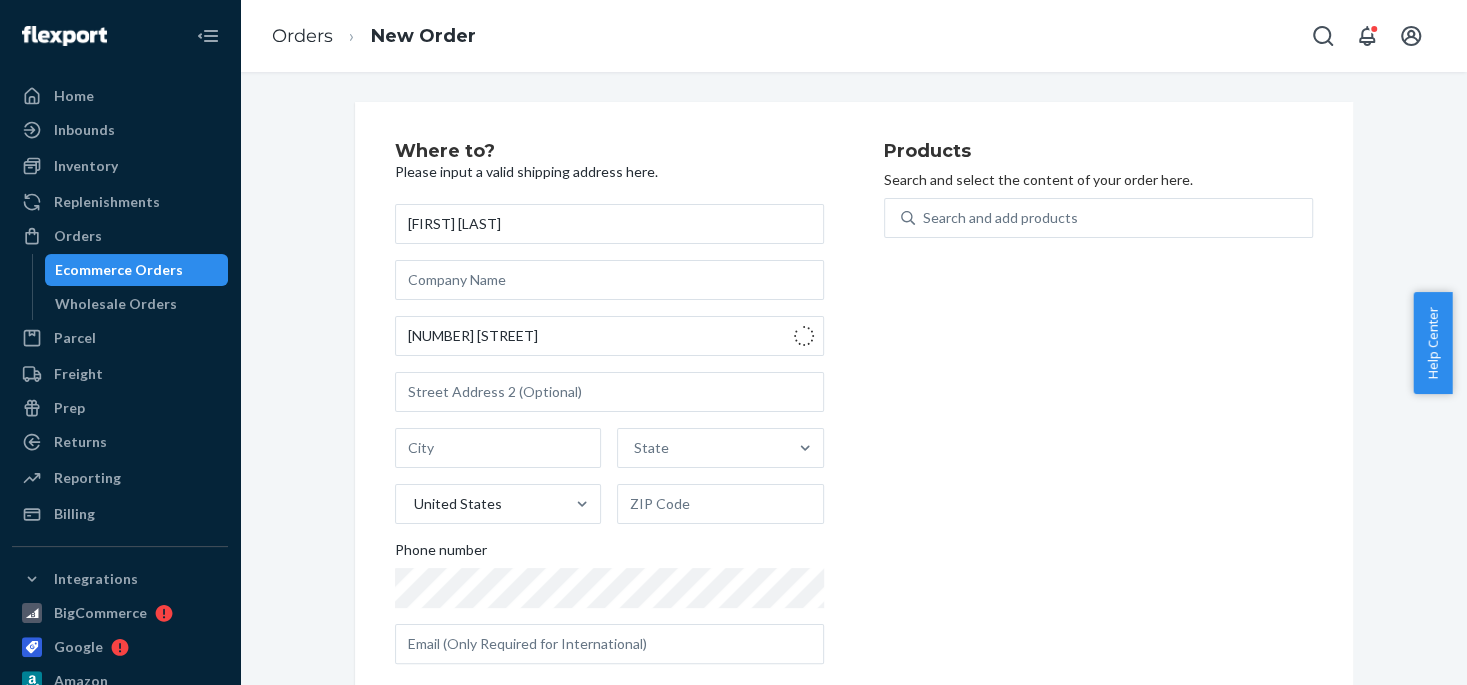 type on "[NUMBER] [STREET]" 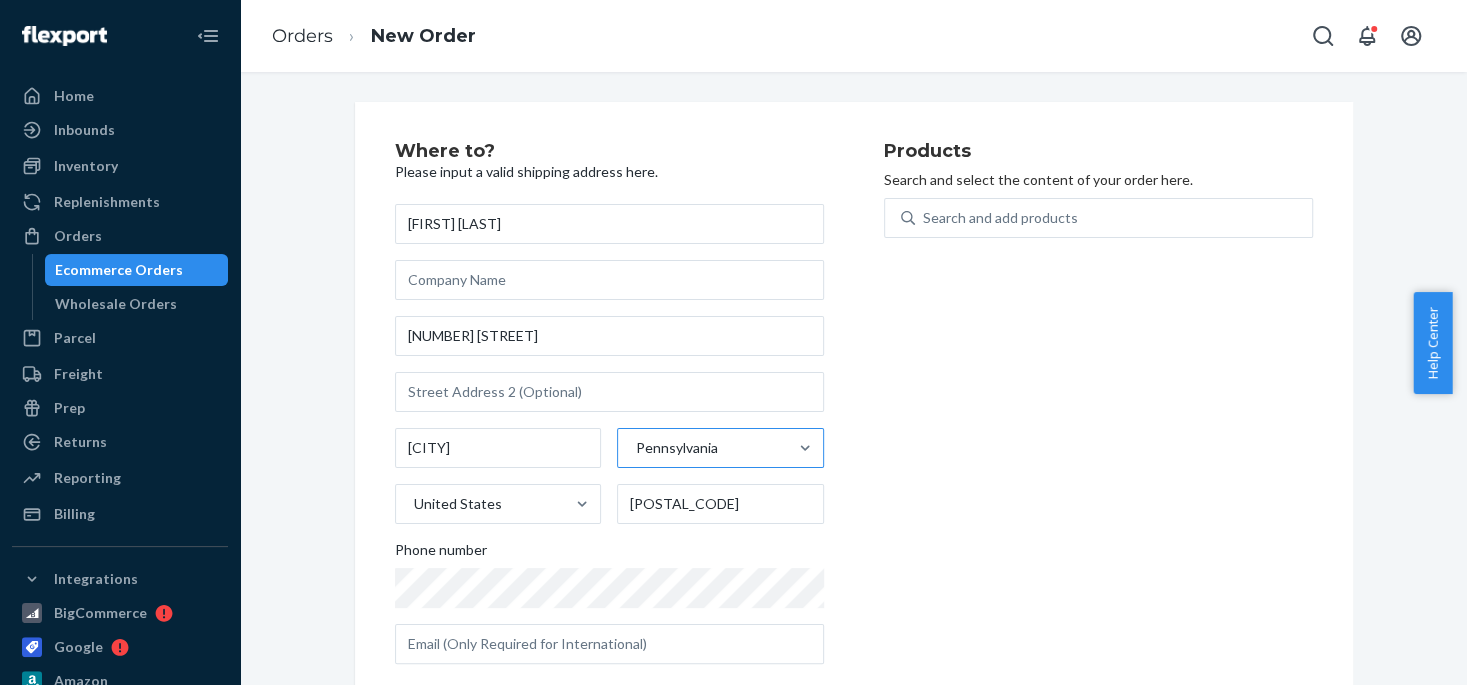 scroll, scrollTop: 35, scrollLeft: 0, axis: vertical 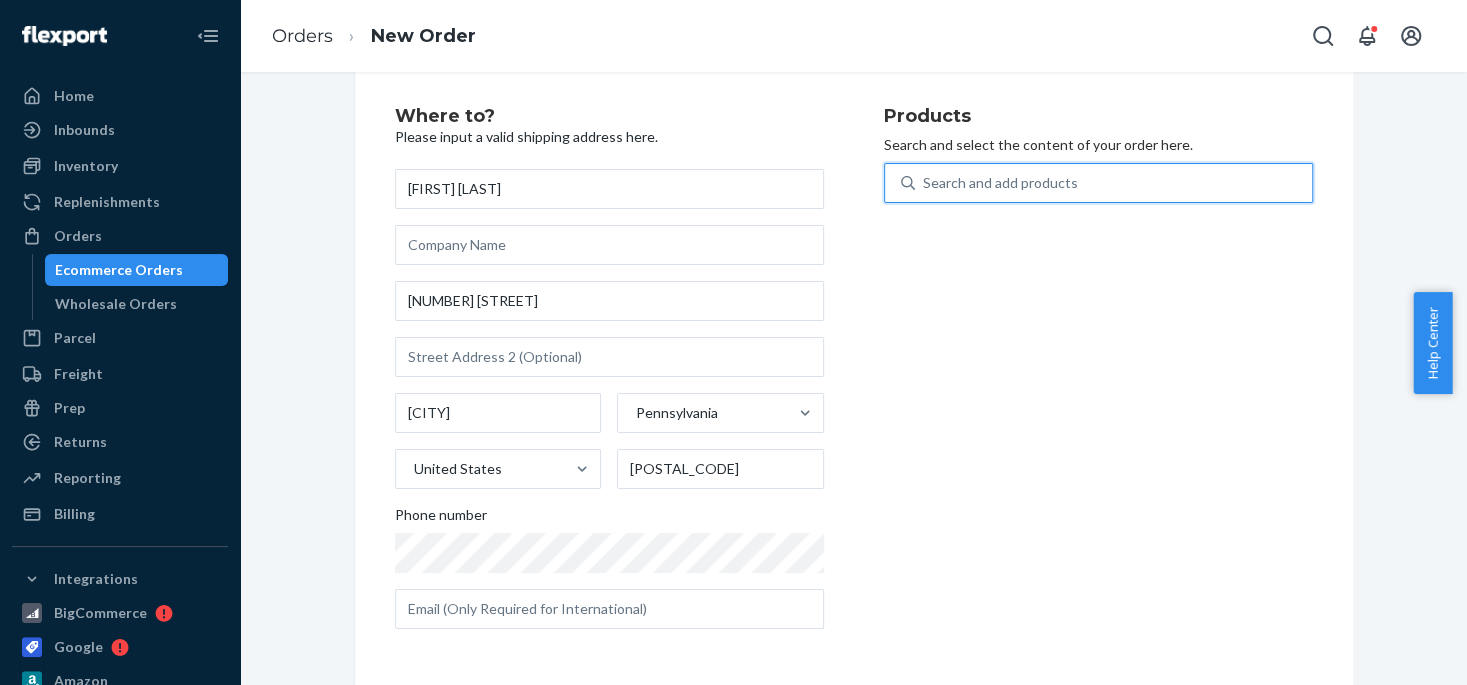 click on "Search and add products" at bounding box center (1000, 183) 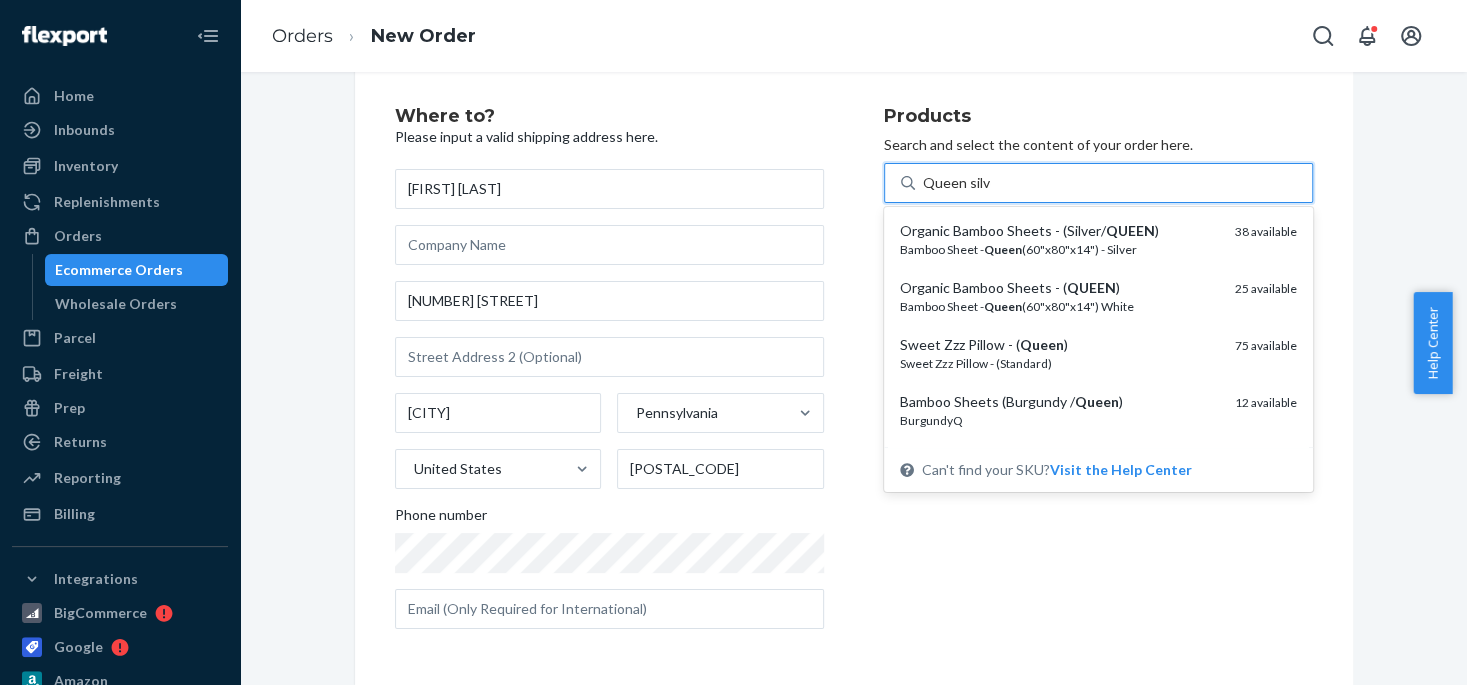 type on "Queen silver" 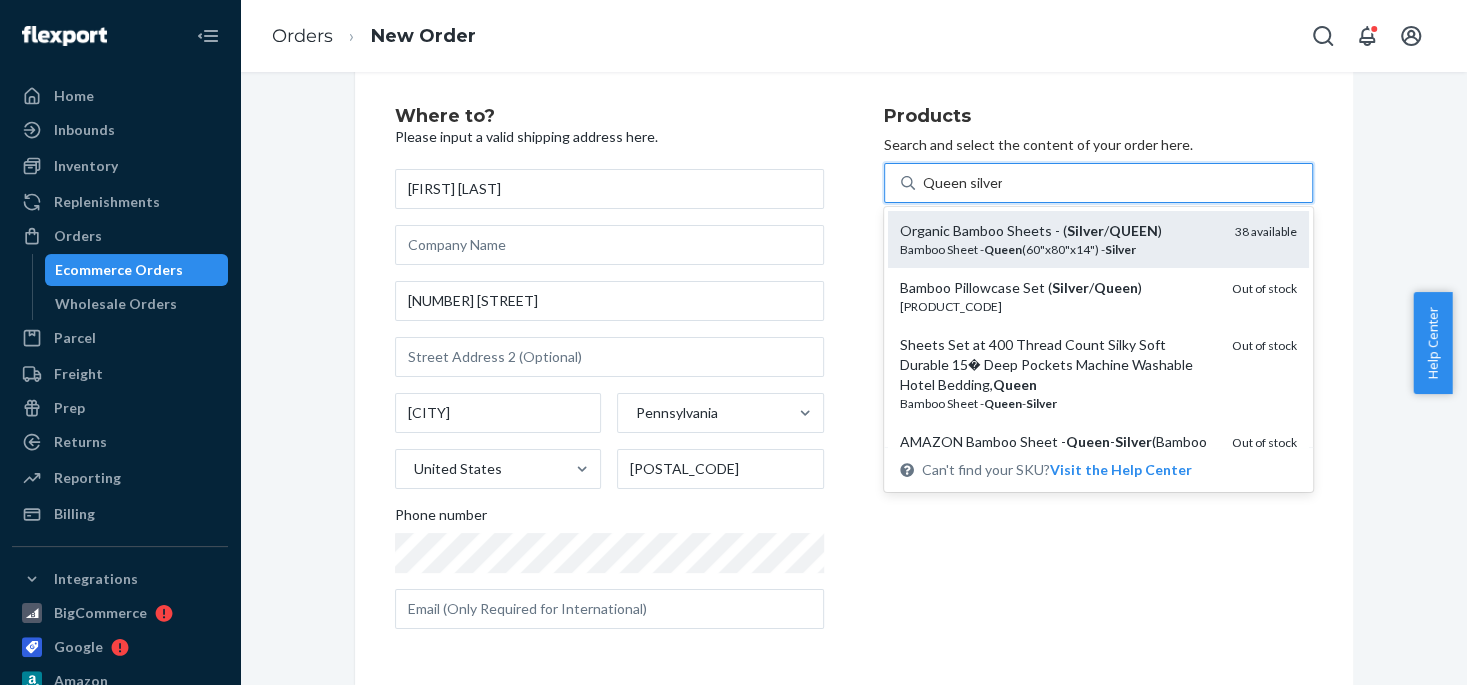 click on "Organic Bamboo Sheets - ( Silver / QUEEN )" at bounding box center [1059, 231] 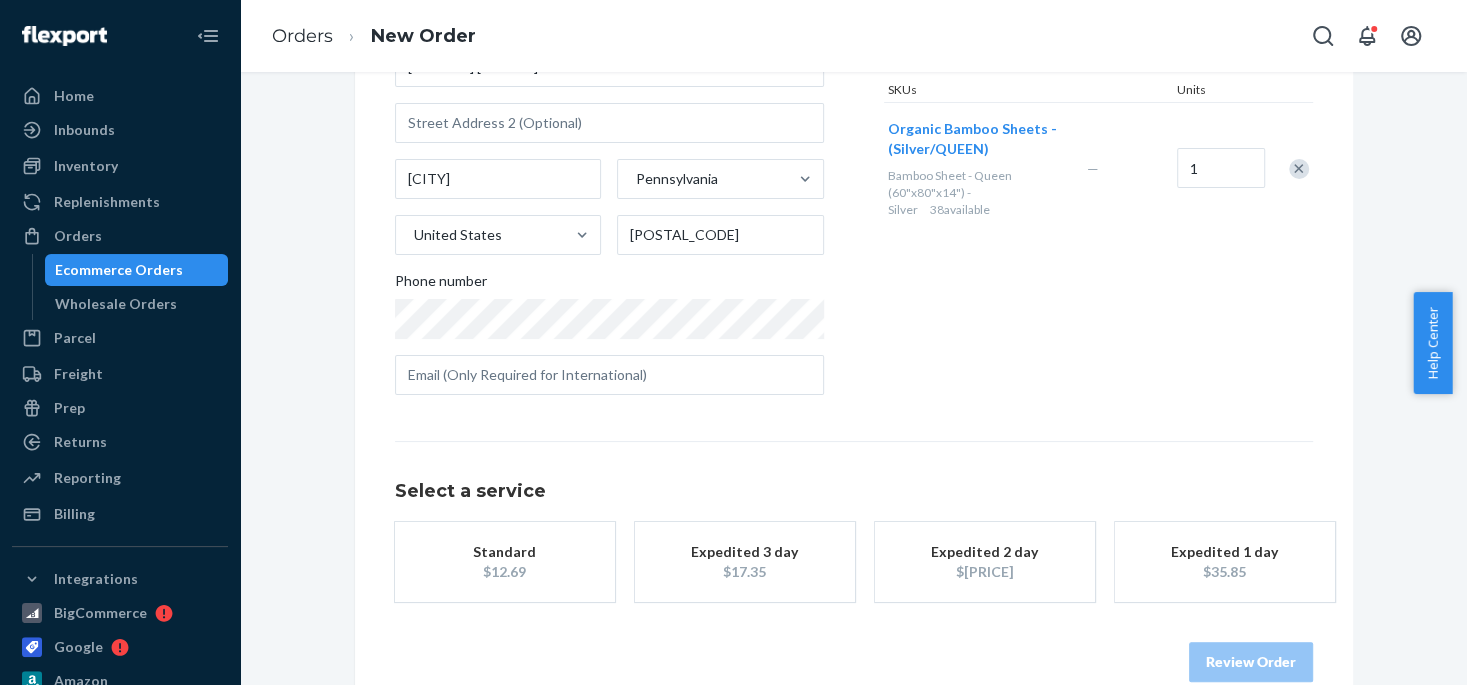 scroll, scrollTop: 305, scrollLeft: 0, axis: vertical 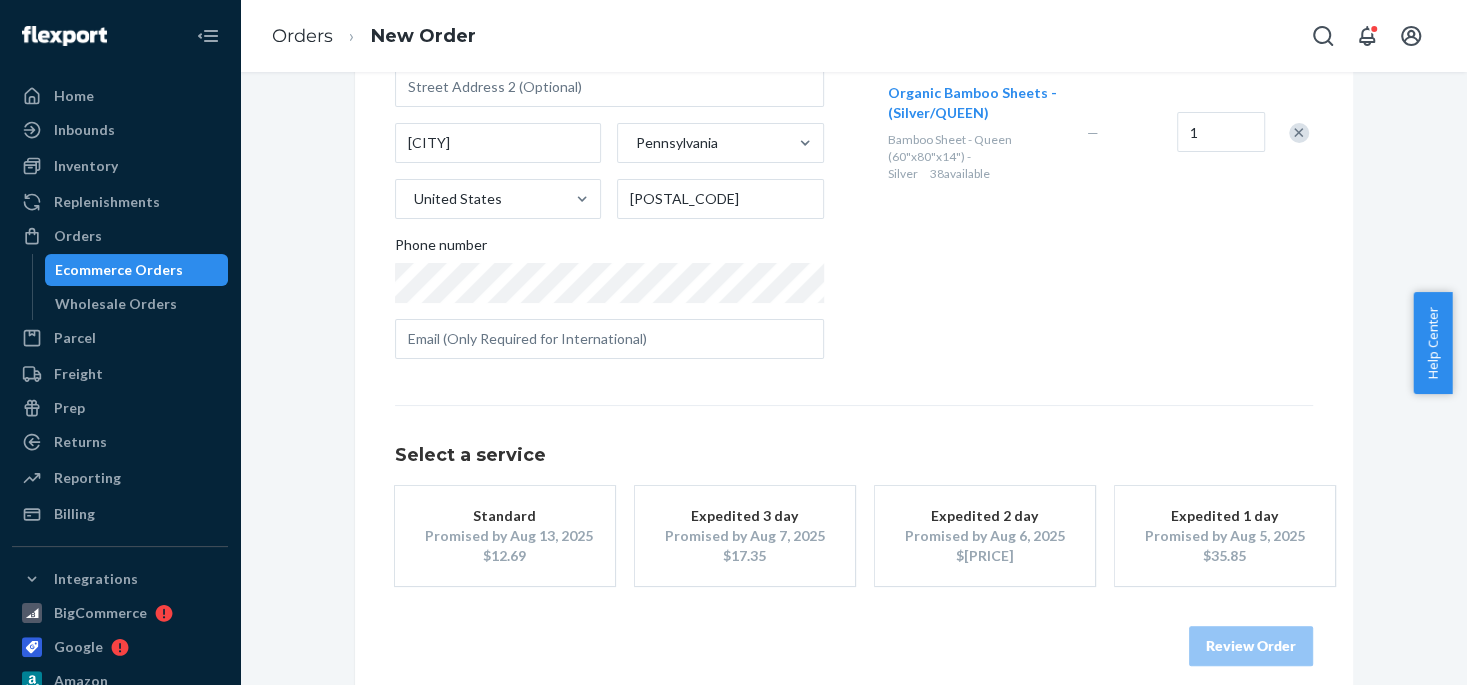 click on "$12.69" at bounding box center (505, 556) 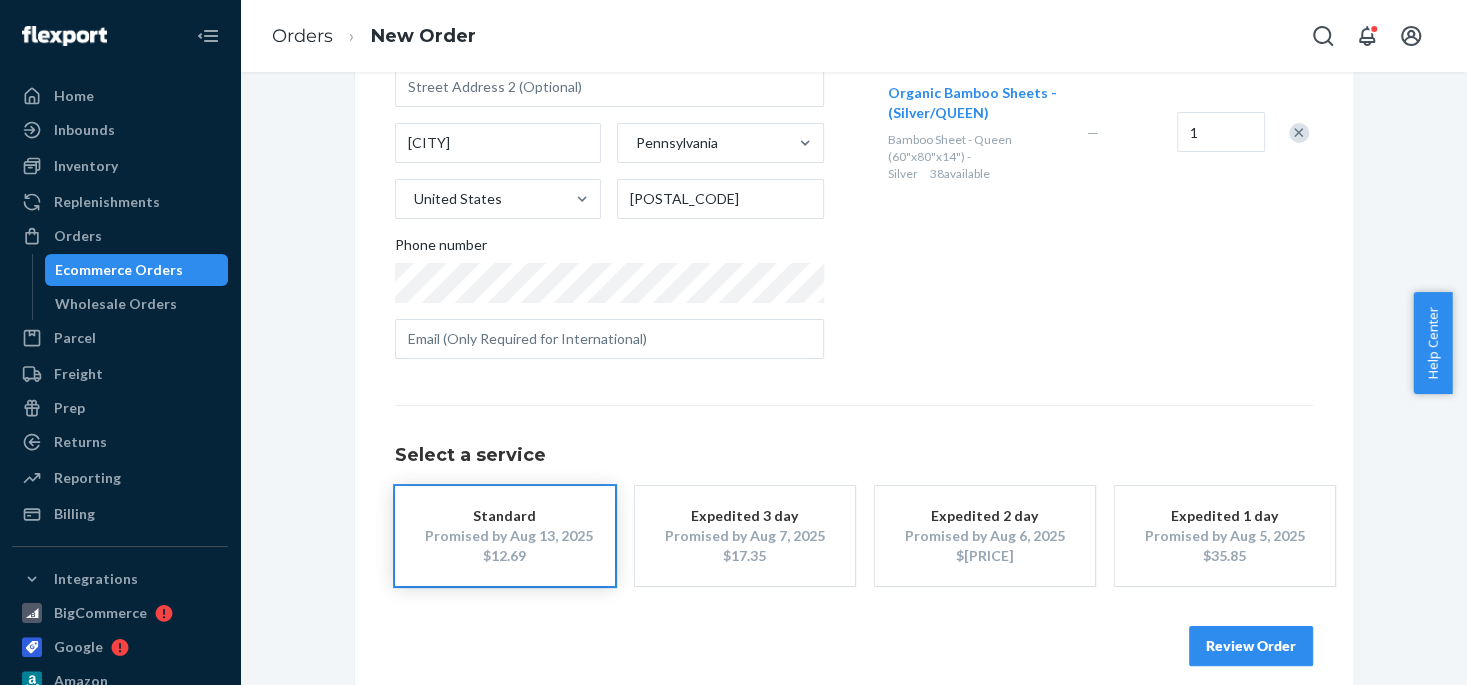 drag, startPoint x: 1242, startPoint y: 647, endPoint x: 1018, endPoint y: 506, distance: 264.68283 